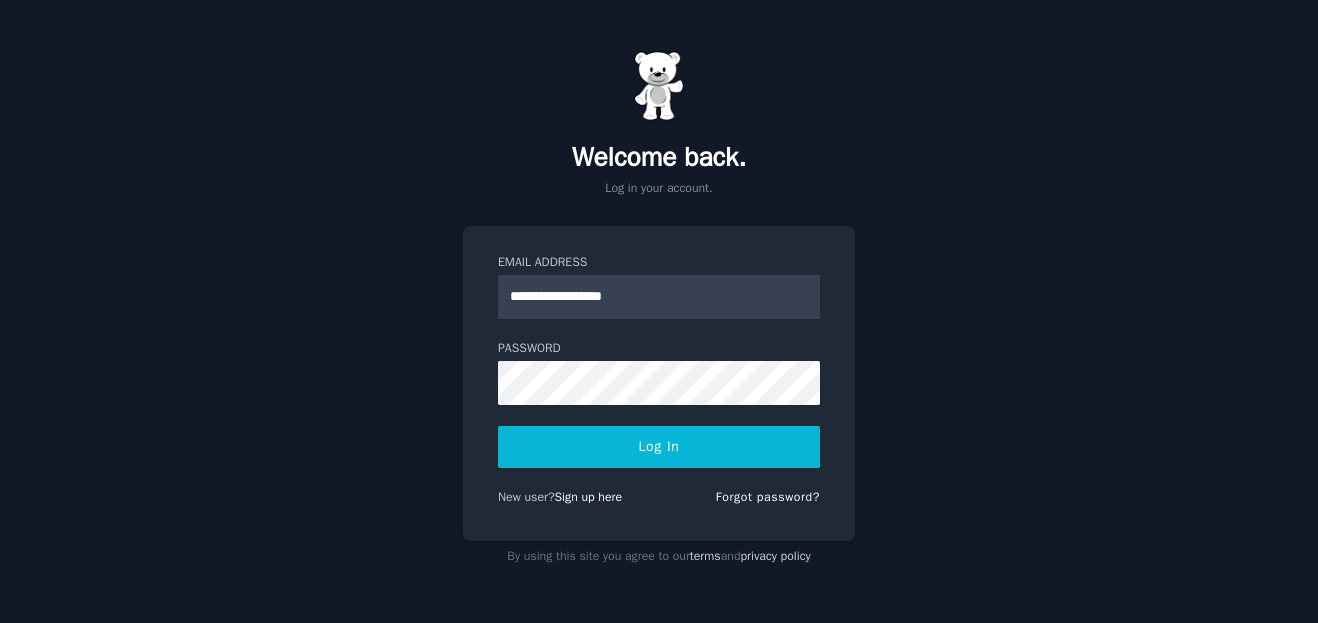scroll, scrollTop: 0, scrollLeft: 0, axis: both 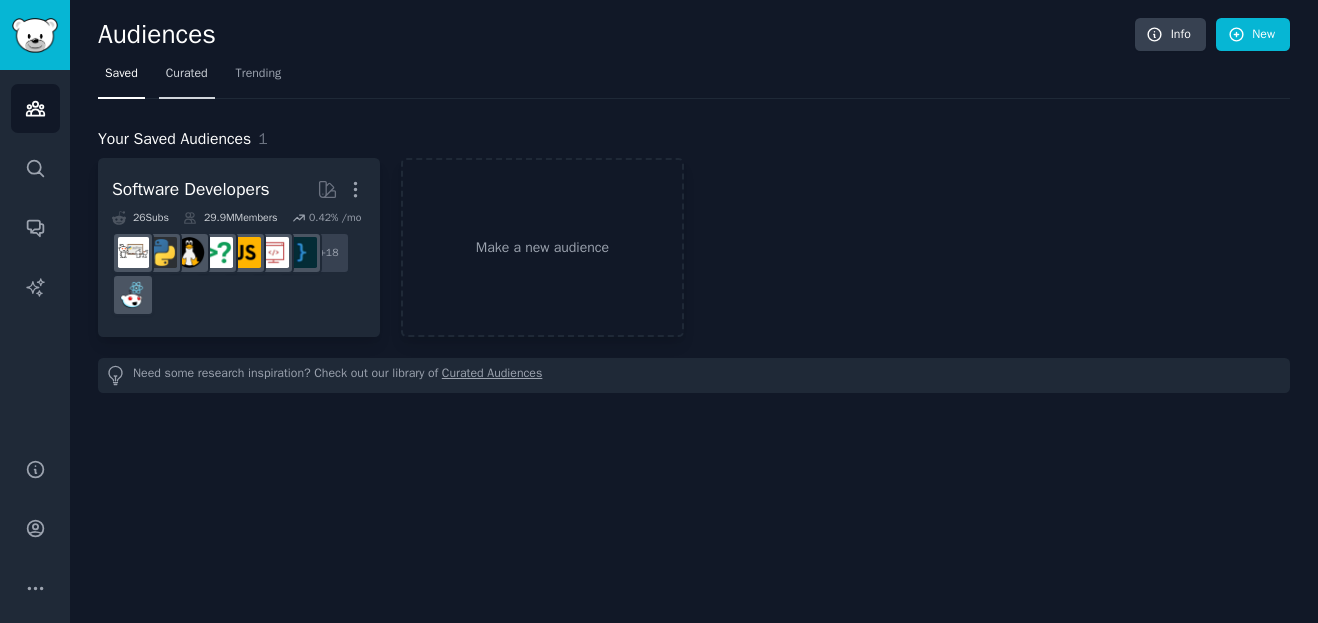 click on "Curated" at bounding box center (187, 74) 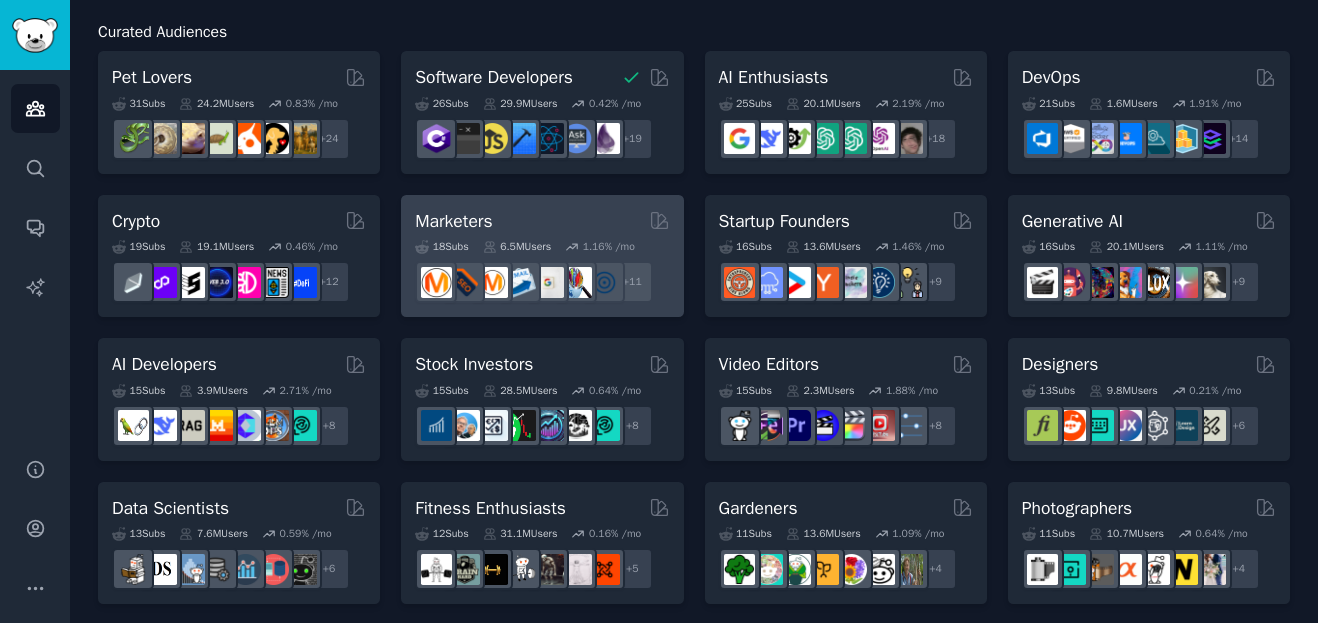 scroll, scrollTop: 100, scrollLeft: 0, axis: vertical 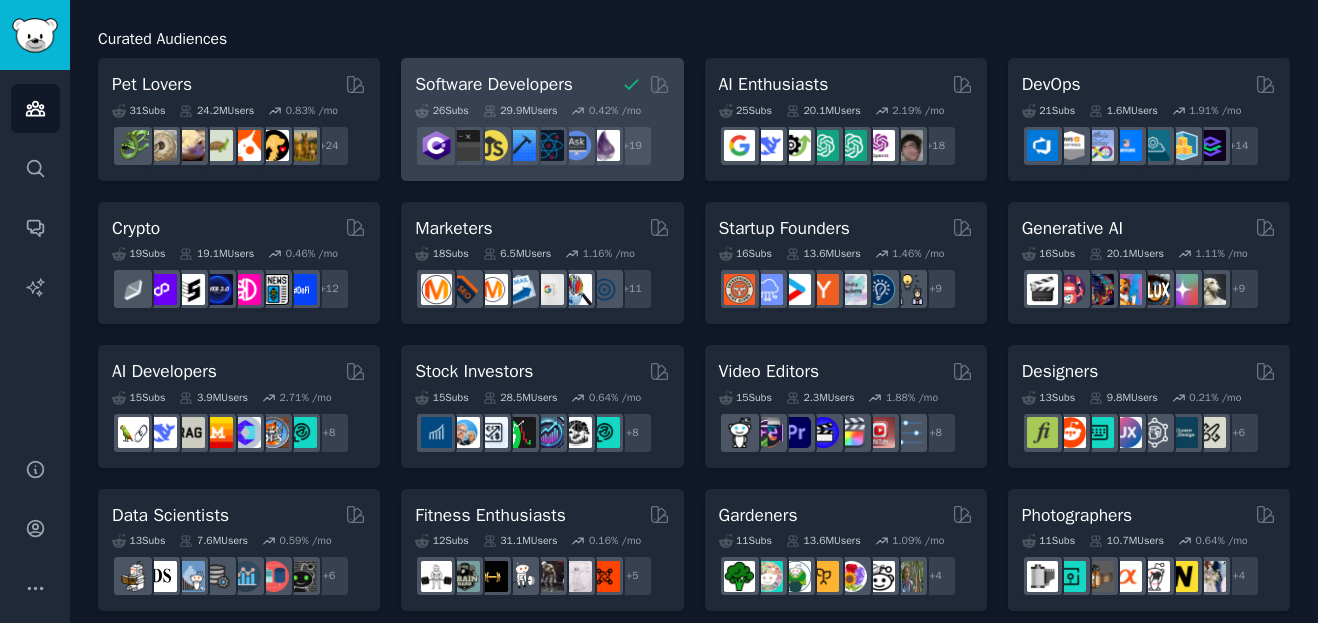 click on "Software Developers" at bounding box center (494, 84) 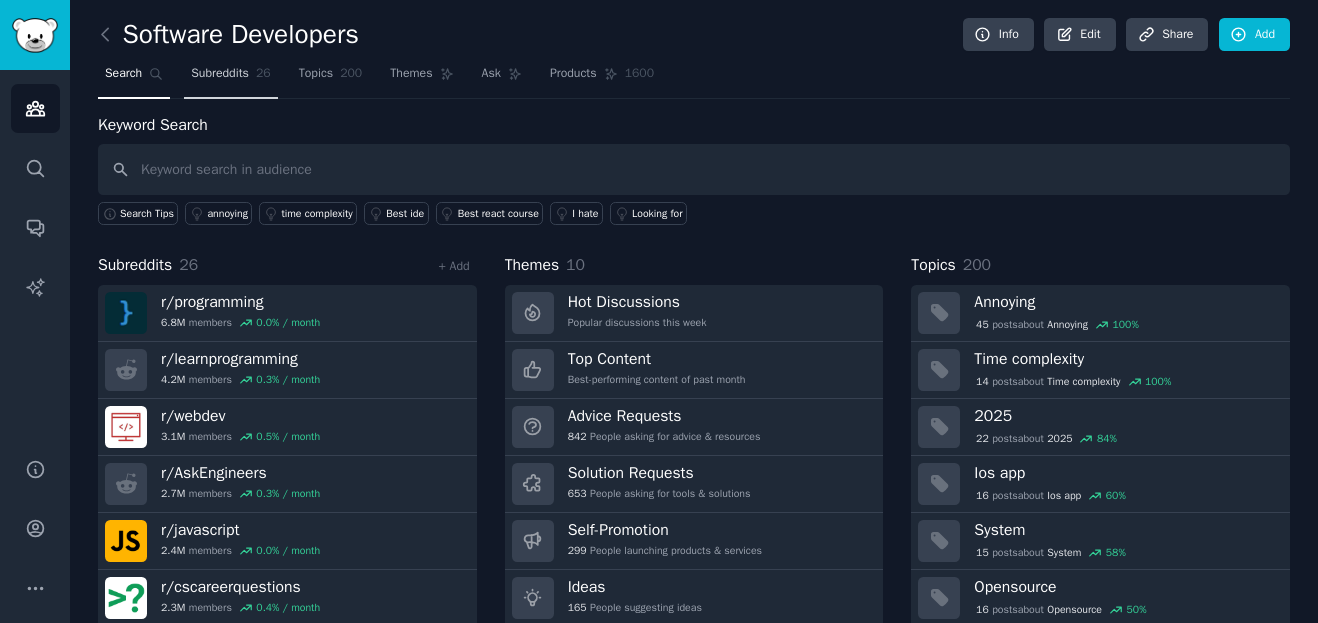 click on "Subreddits" at bounding box center (220, 74) 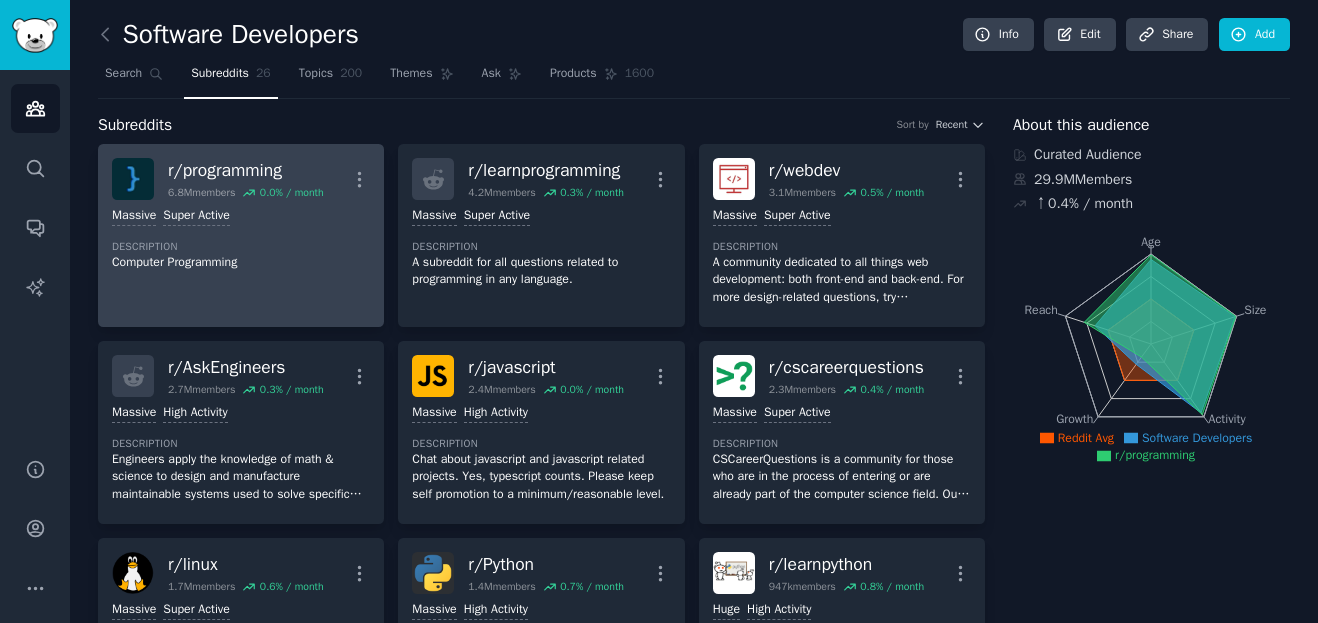 click on "r/ programming" at bounding box center (246, 170) 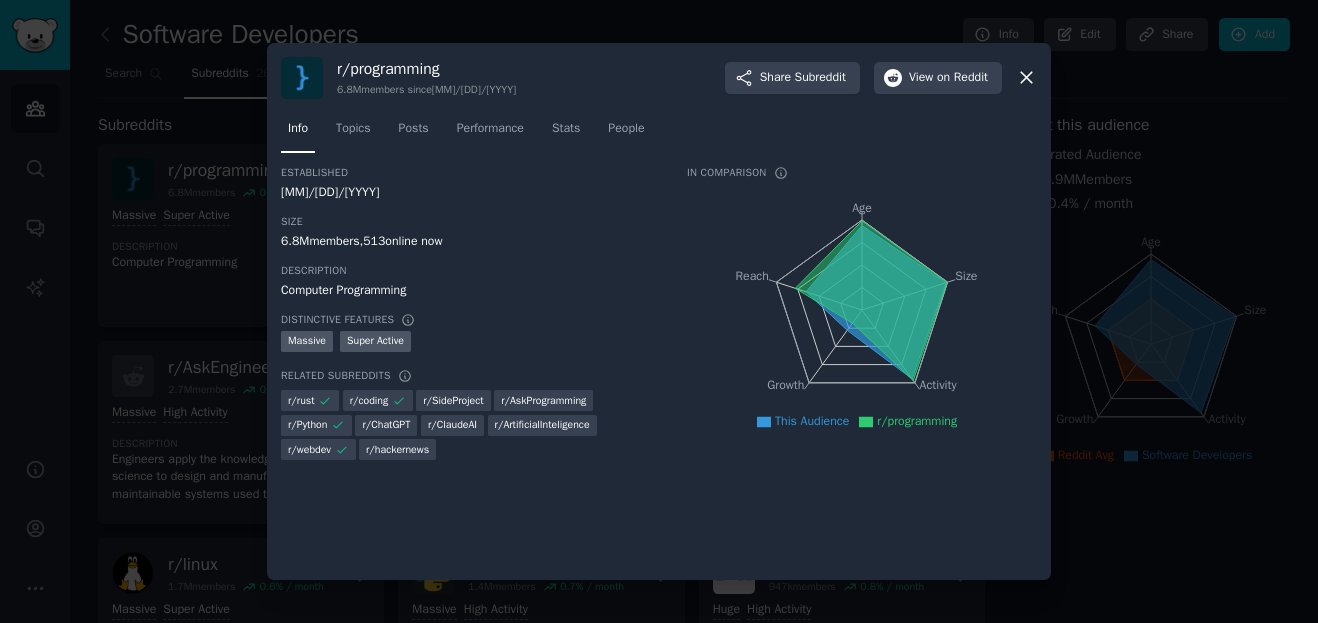 click 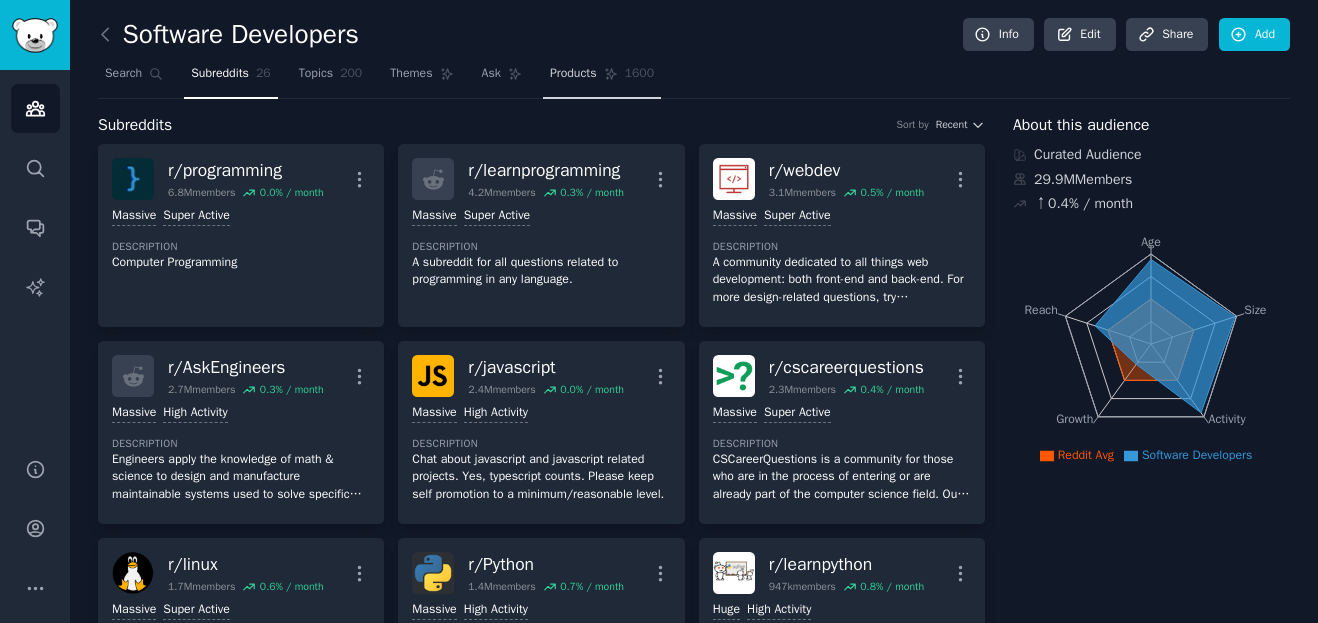 click on "Products 1600" at bounding box center (602, 78) 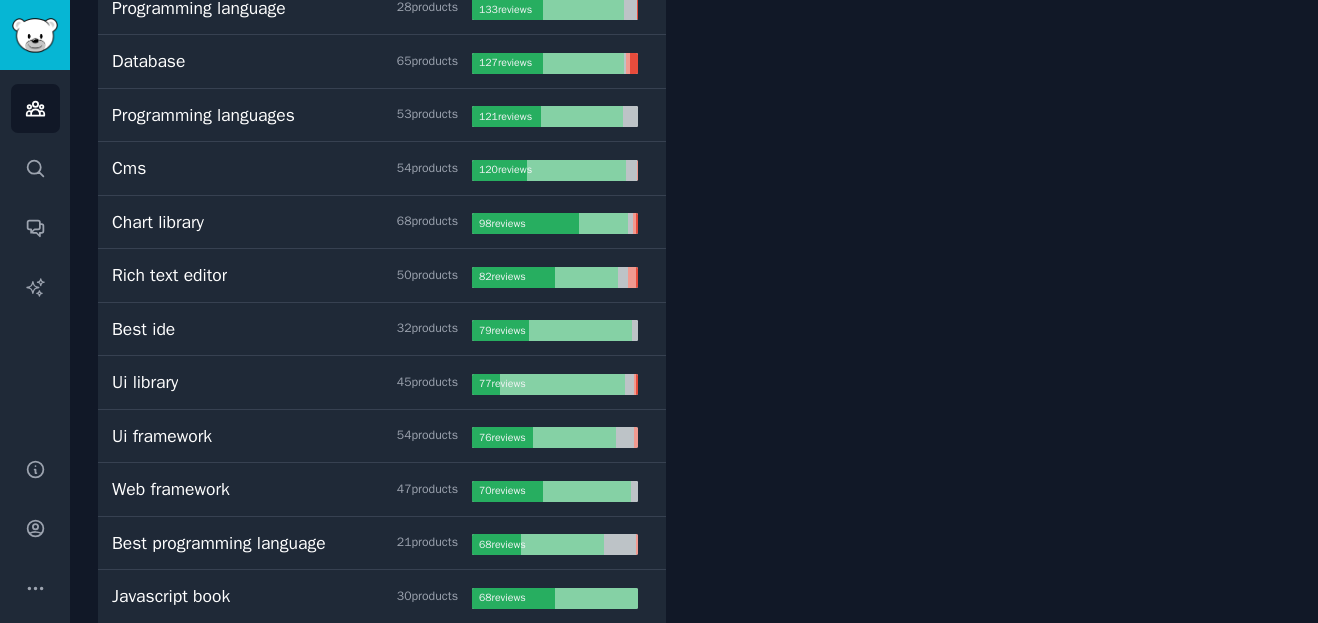 scroll, scrollTop: 0, scrollLeft: 0, axis: both 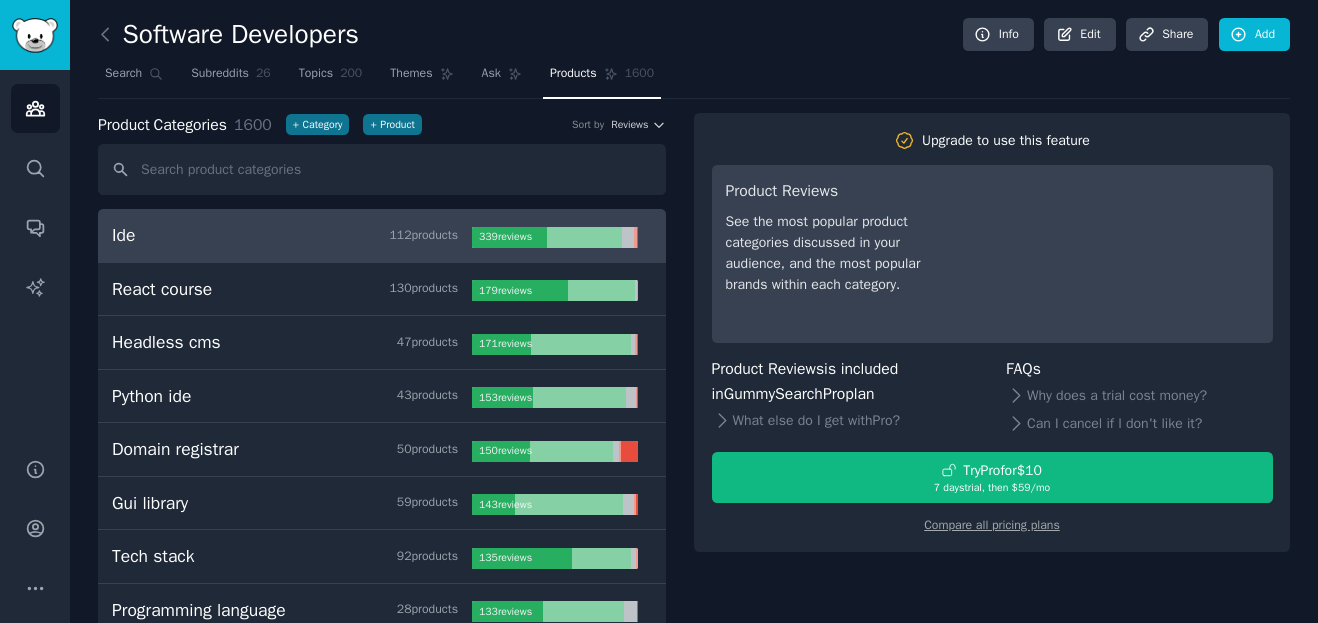 click on "Ide 112  product s" at bounding box center [292, 235] 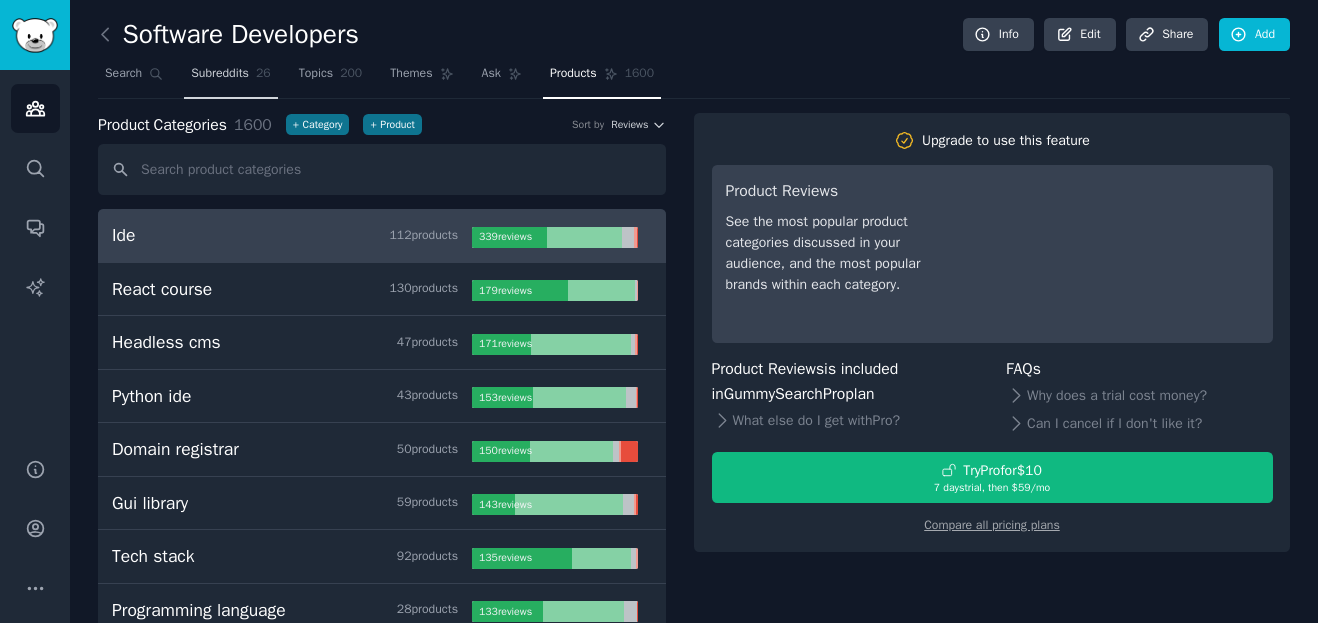 click on "Subreddits" at bounding box center [220, 74] 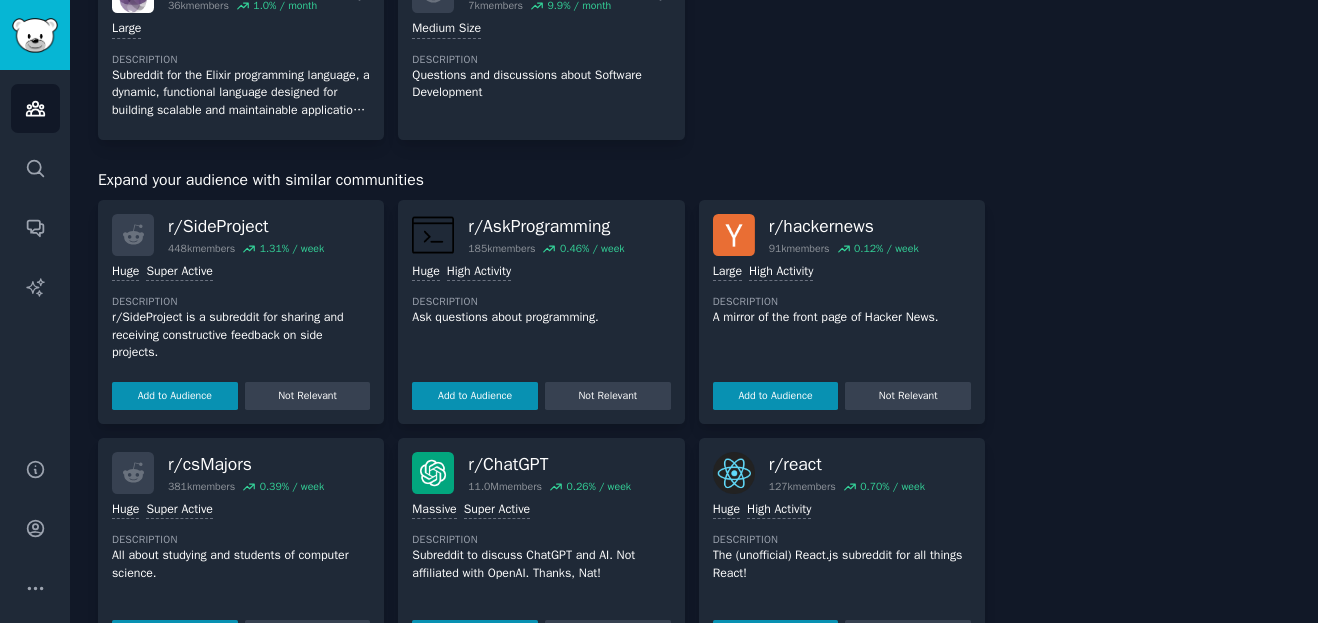scroll, scrollTop: 1750, scrollLeft: 0, axis: vertical 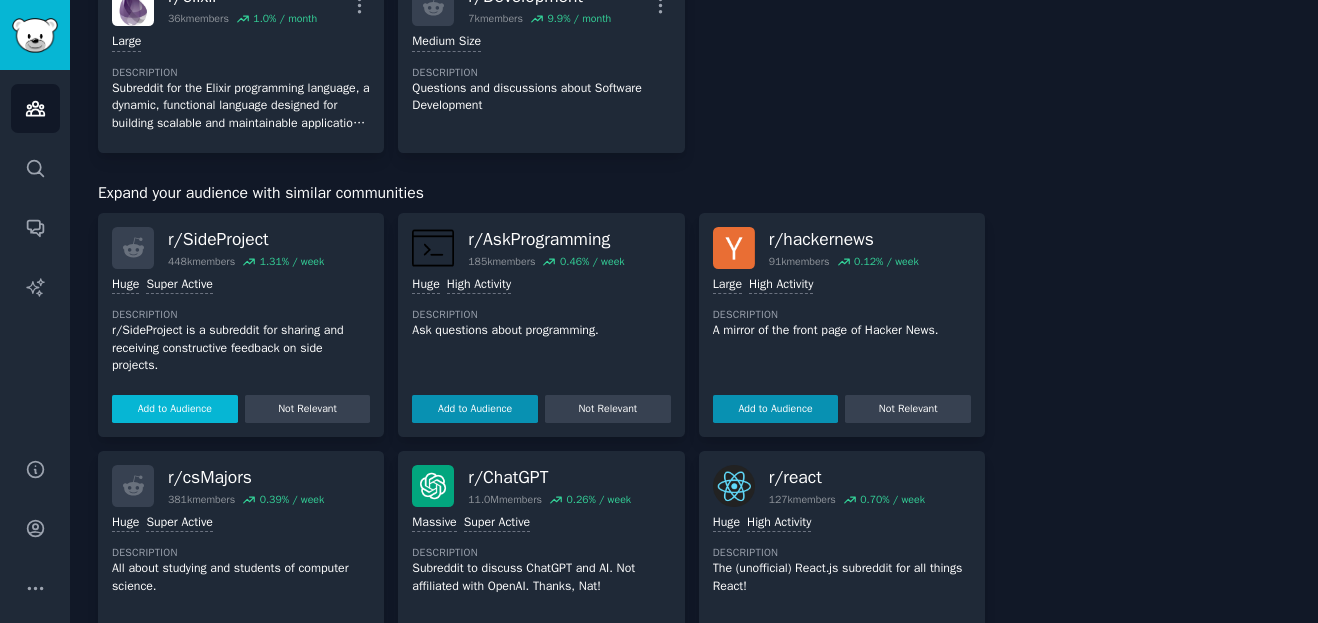 click on "Add to Audience" at bounding box center (175, 409) 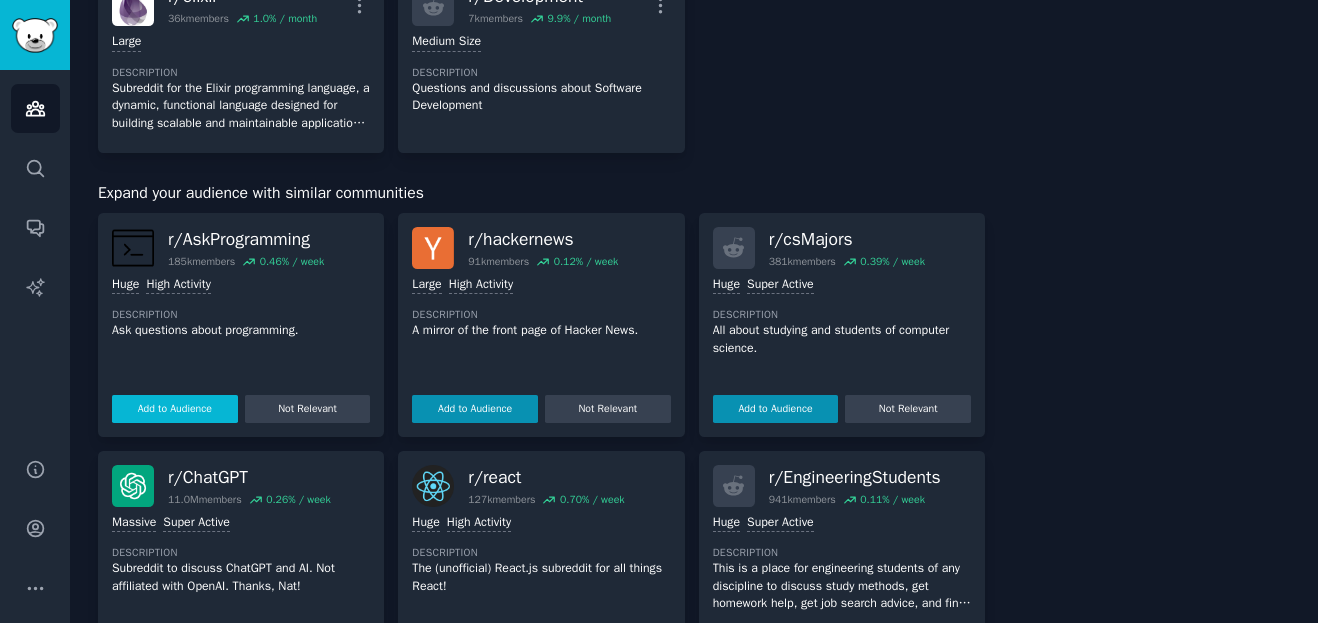 click on "Add to Audience" at bounding box center (175, 409) 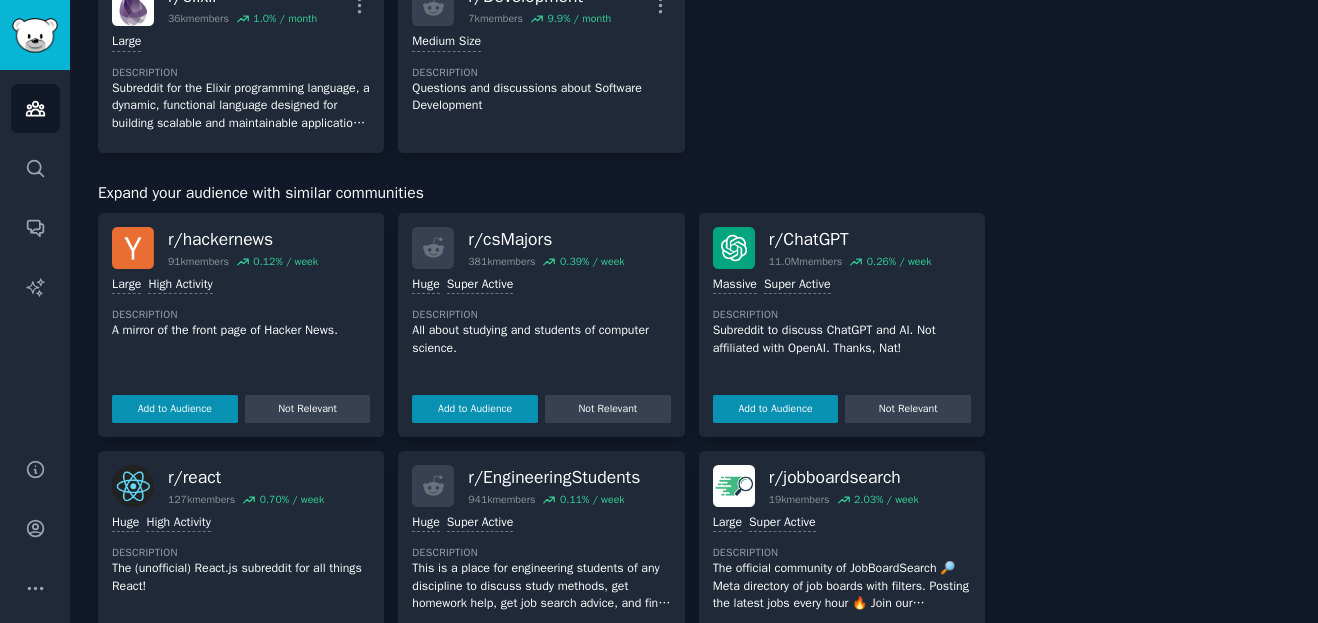 click on "Add to Audience" at bounding box center (175, 409) 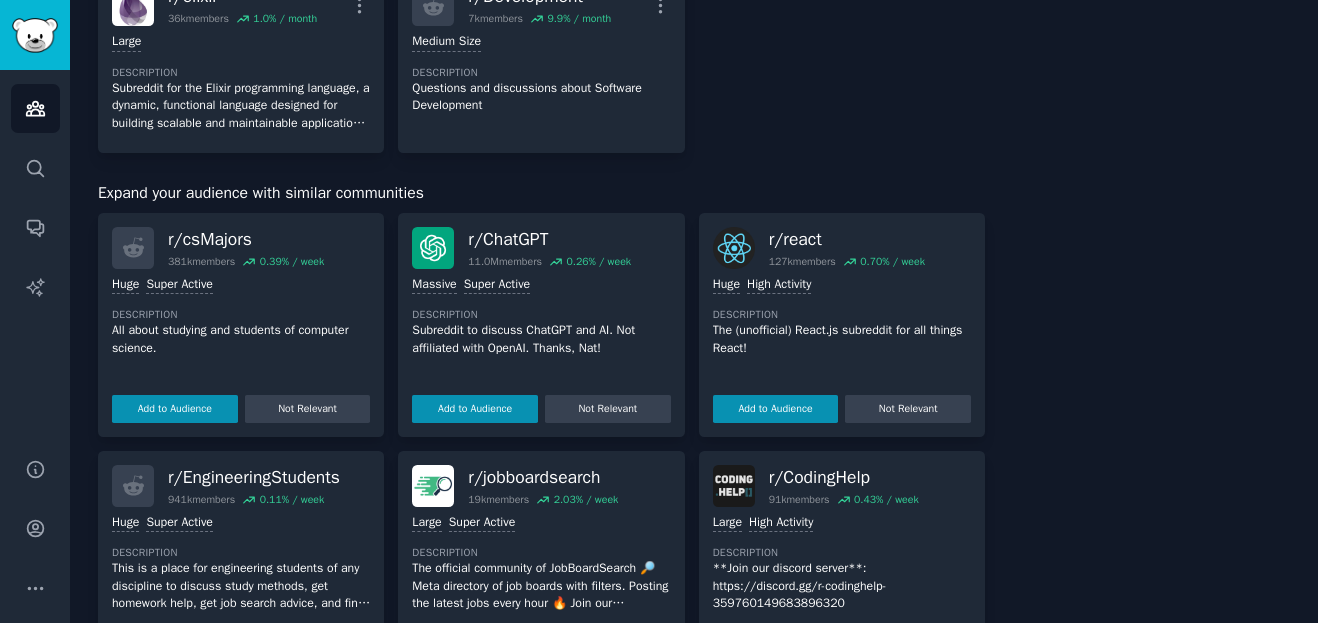 click on "Add to Audience" at bounding box center [175, 409] 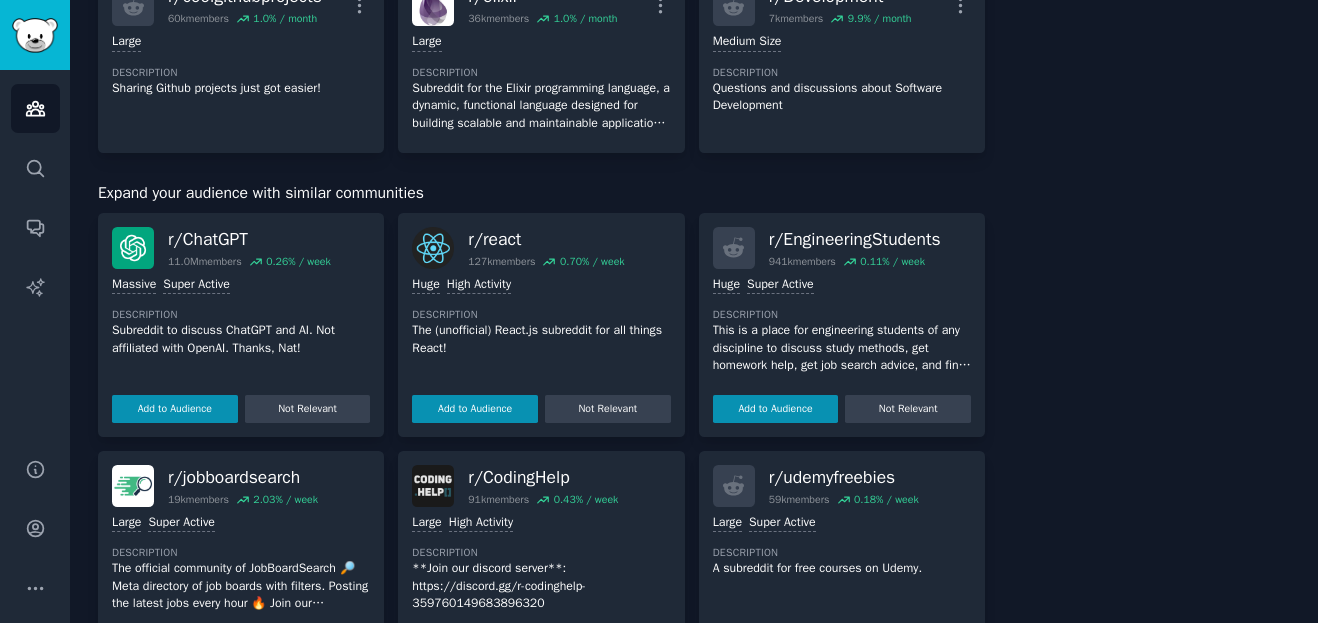click on "Add to Audience" at bounding box center (175, 409) 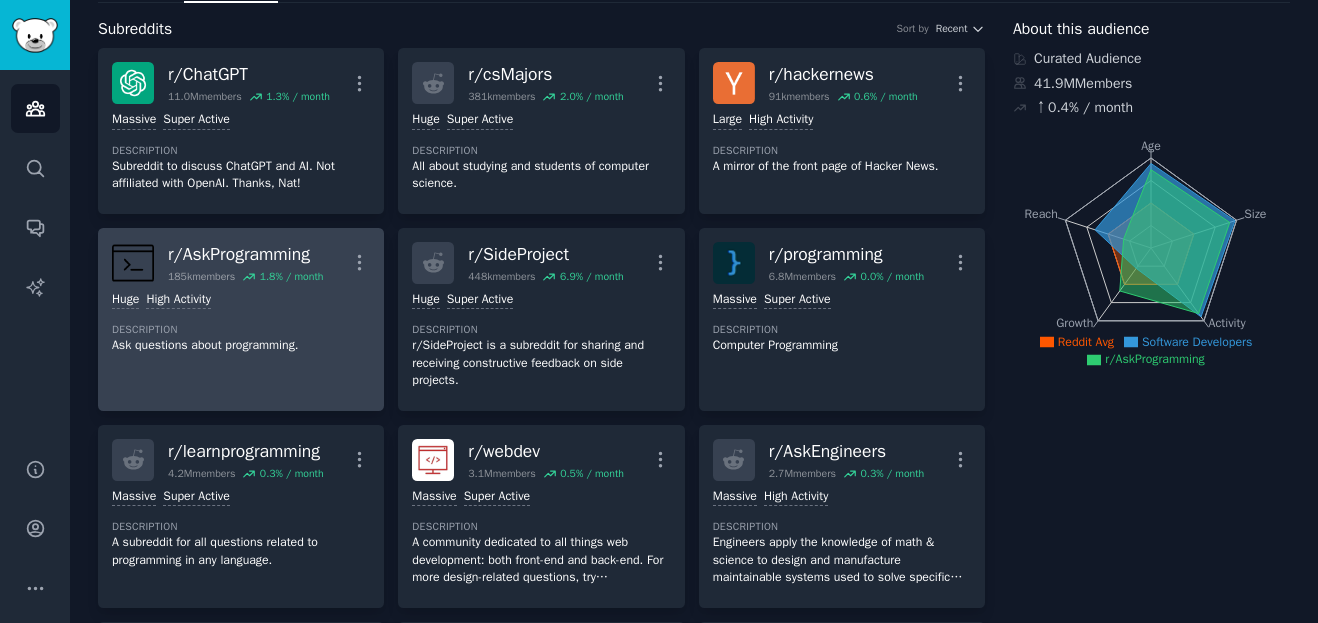 scroll, scrollTop: 100, scrollLeft: 0, axis: vertical 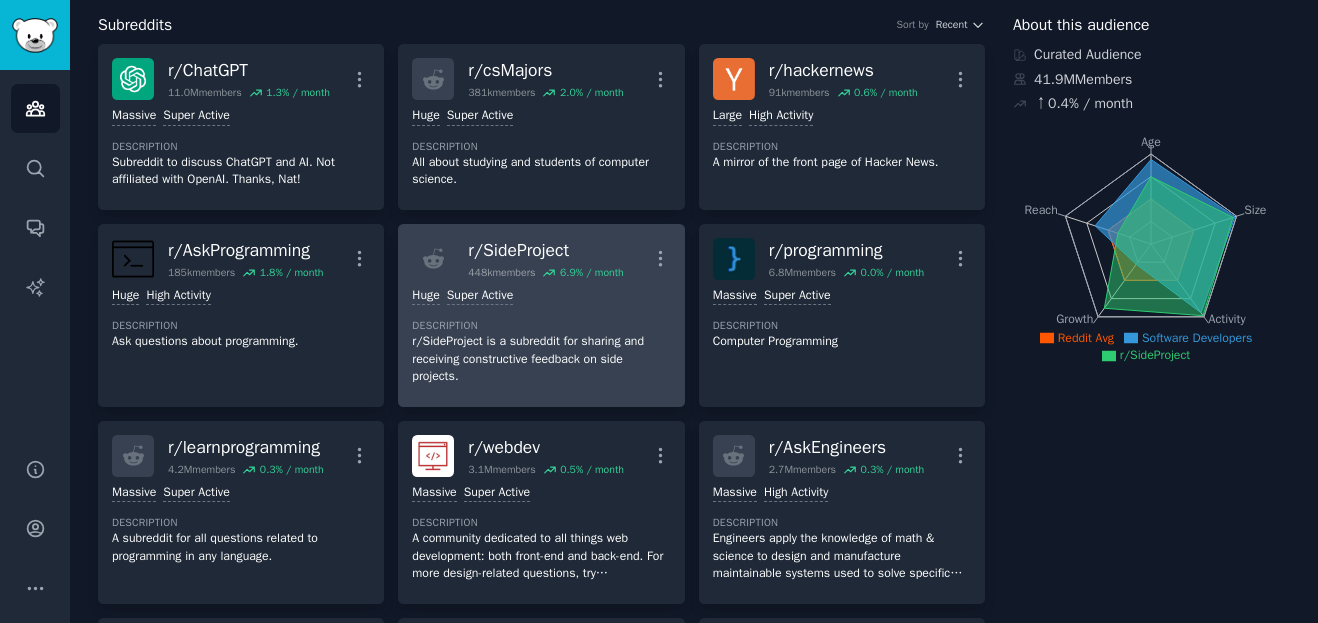 click on "6.9 % / month" at bounding box center [592, 273] 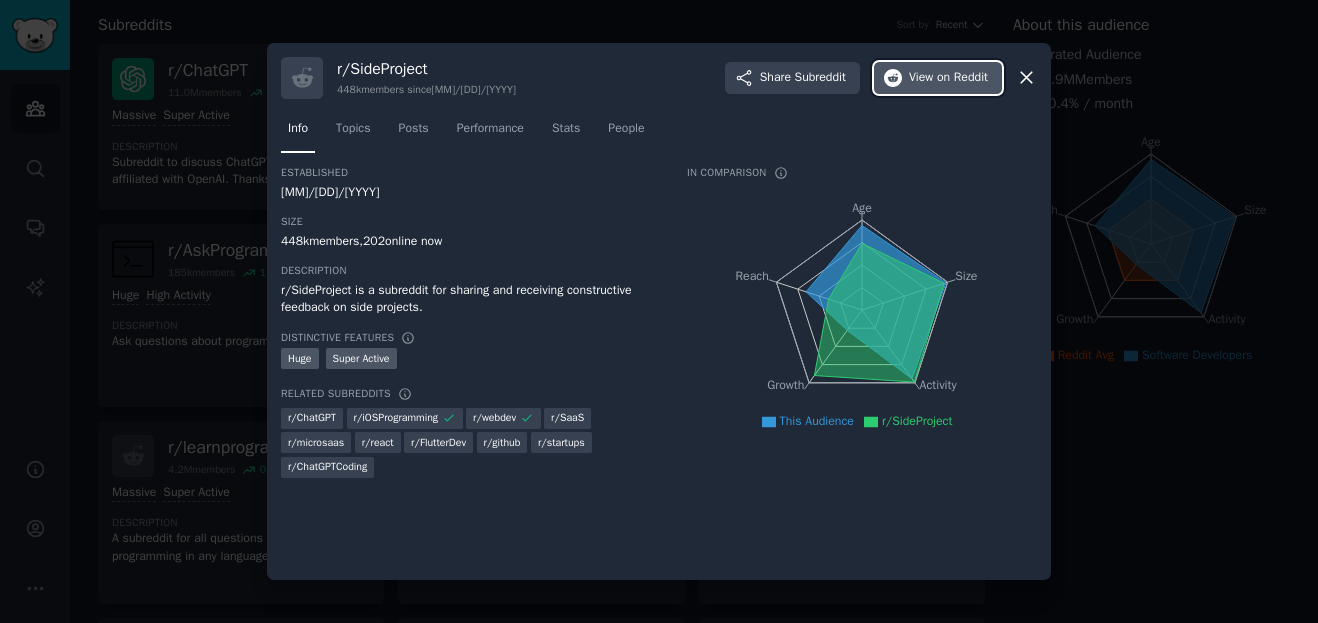 click on "View  on Reddit" at bounding box center [948, 78] 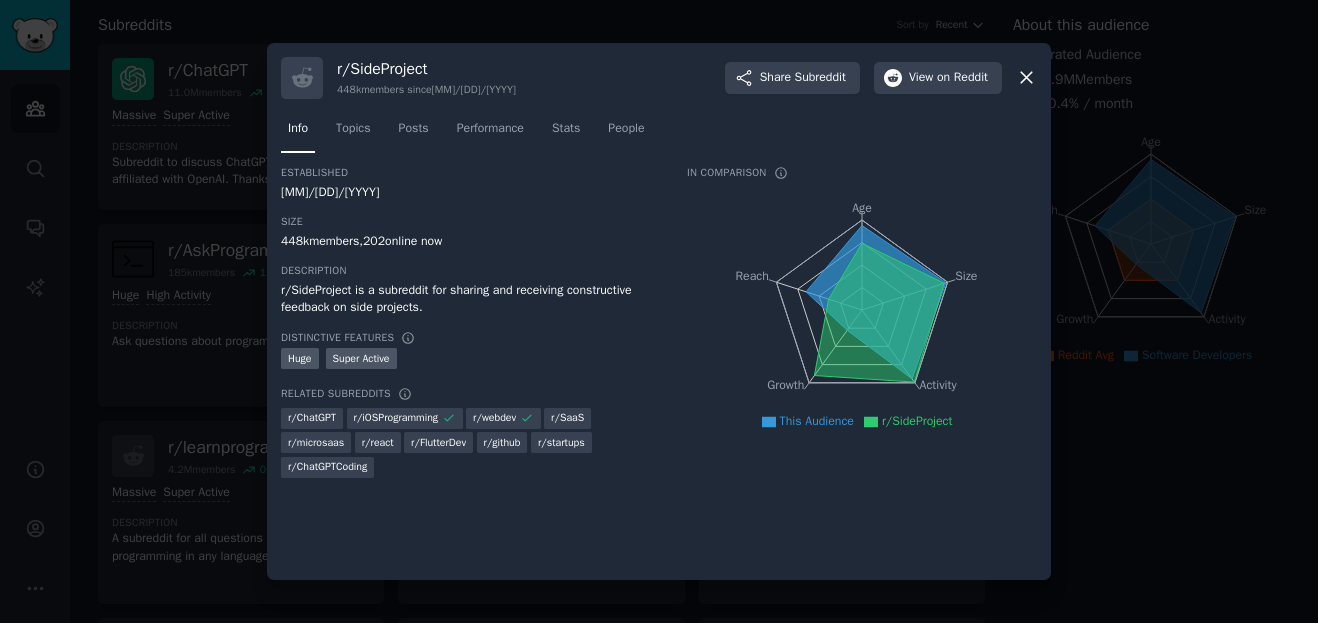click 